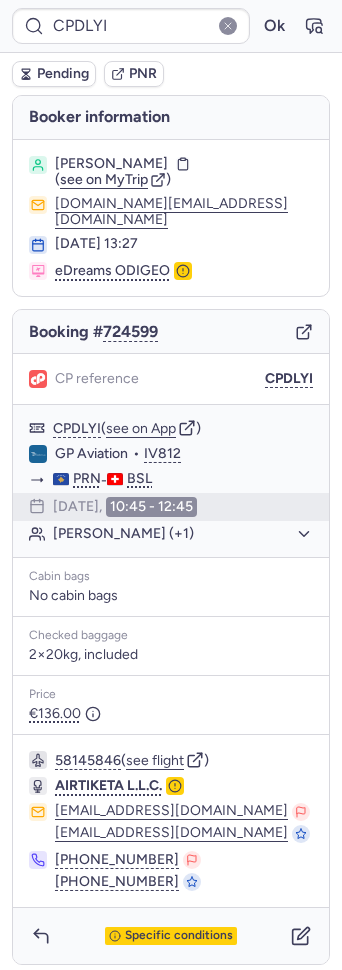 scroll, scrollTop: 0, scrollLeft: 0, axis: both 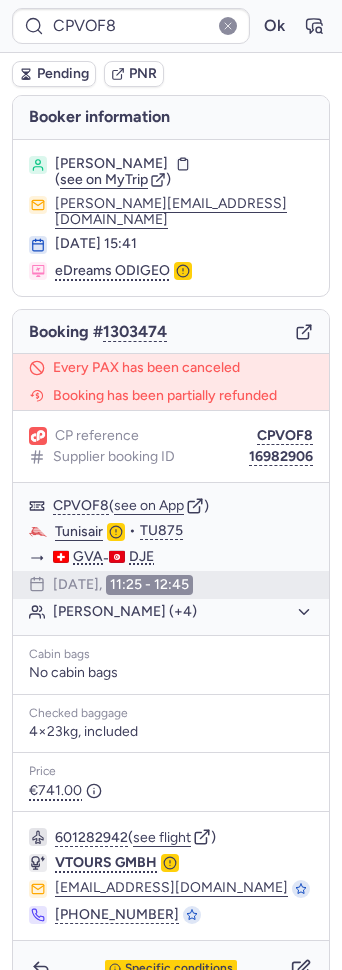 type on "CP6SXD" 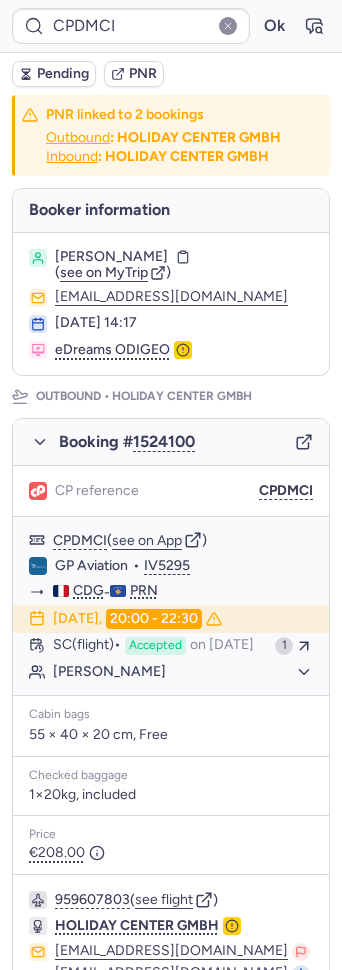 type on "KNB89Q" 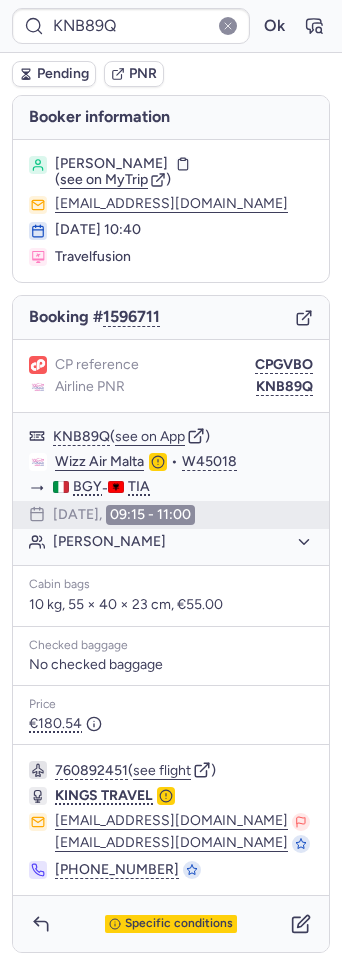 type on "CPGVBO" 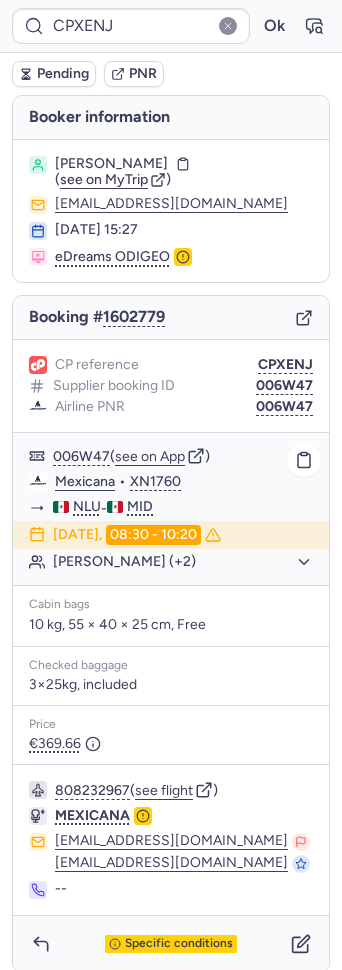 click on "[PERSON_NAME] (+2)" 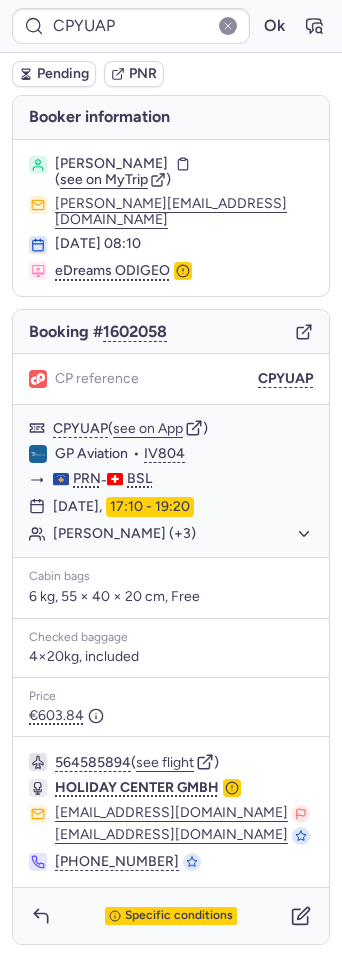 type on "CPZ52C" 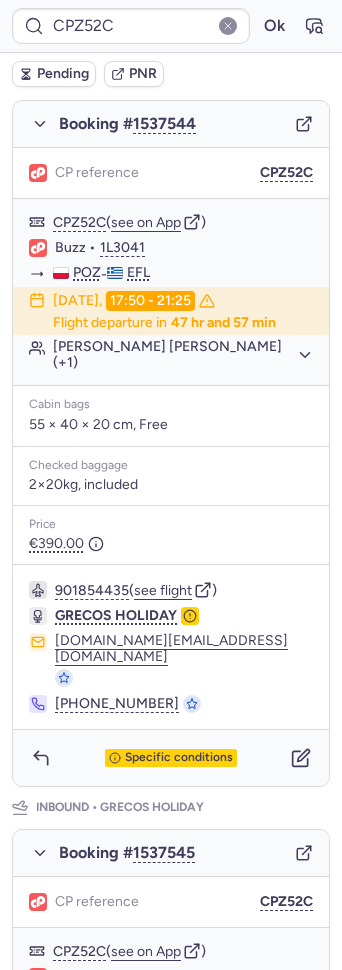 scroll, scrollTop: 755, scrollLeft: 0, axis: vertical 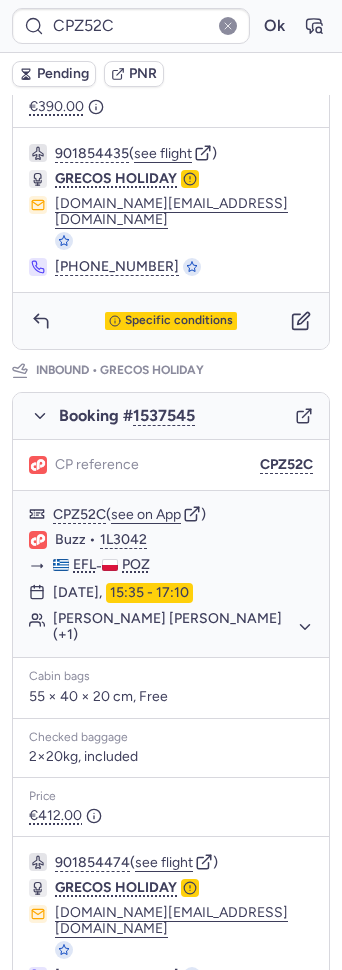 click on "Specific conditions" at bounding box center (179, 1030) 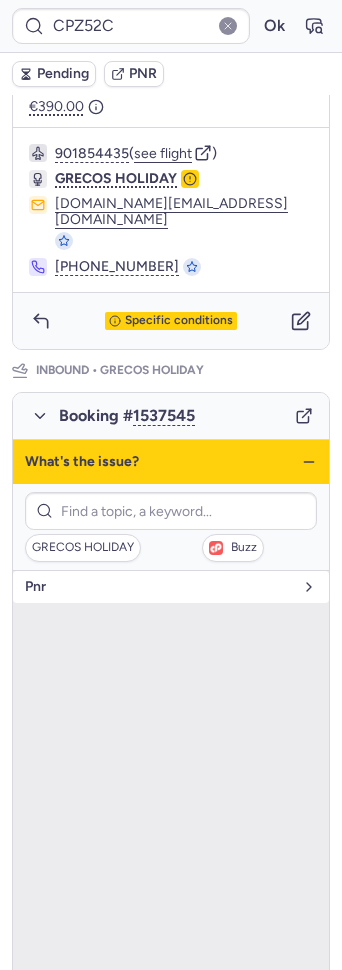 click on "pnr" at bounding box center (159, 587) 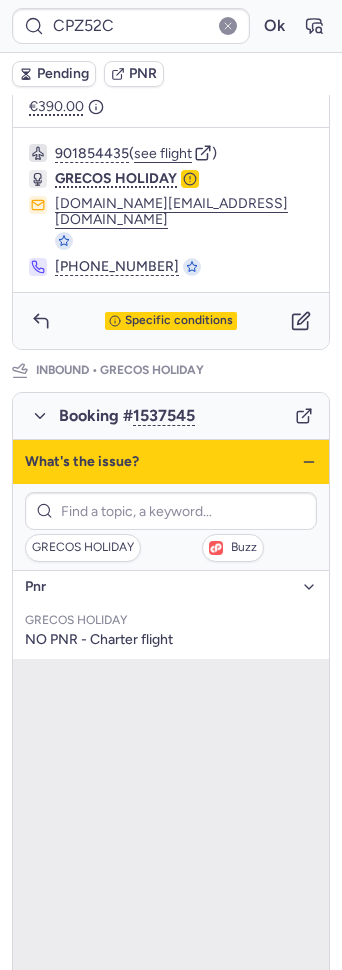click on "pnr" at bounding box center (159, 587) 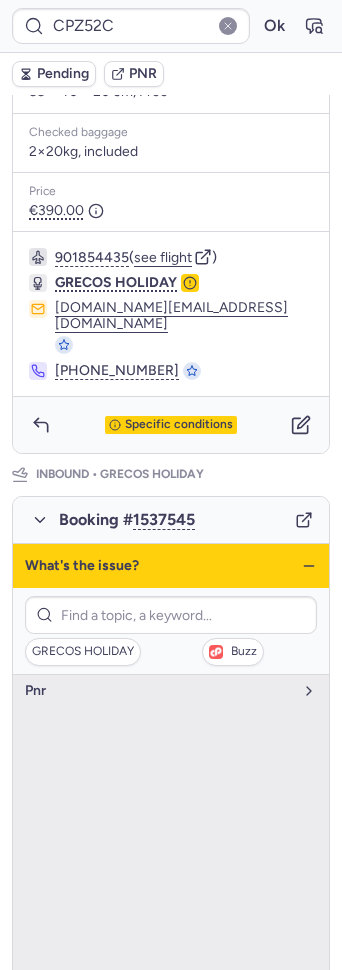 scroll, scrollTop: 555, scrollLeft: 0, axis: vertical 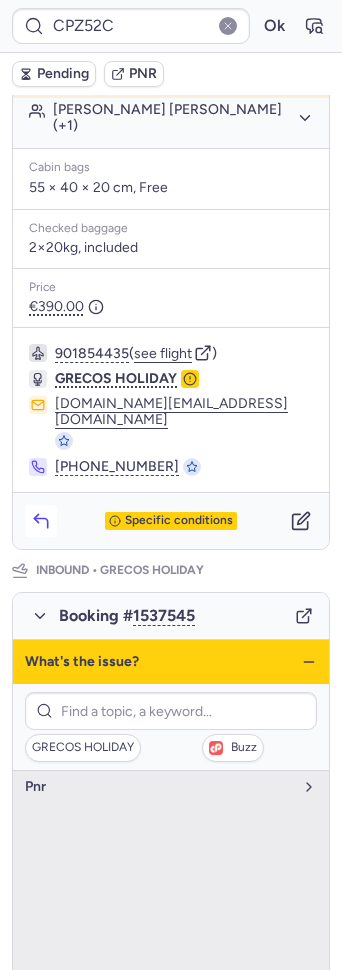click 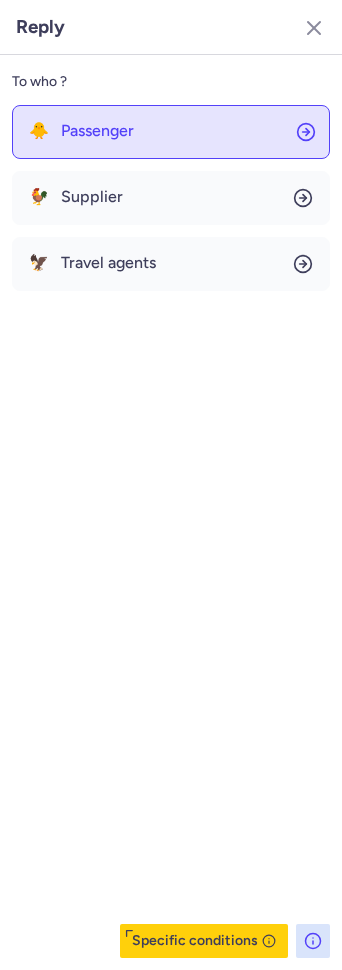 click on "Passenger" at bounding box center [97, 131] 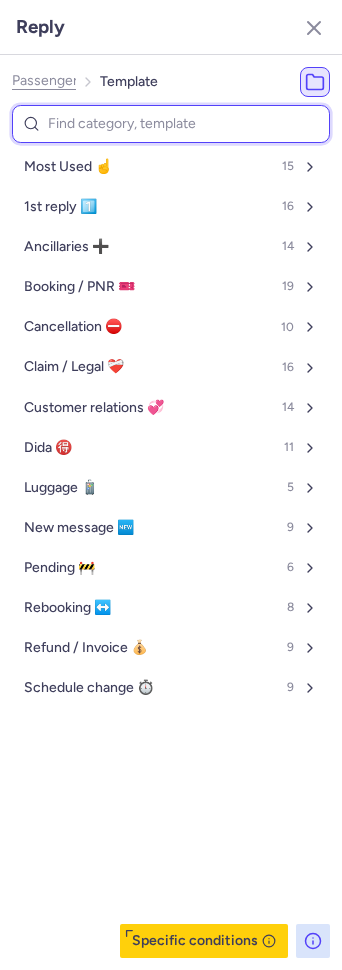 type on "a" 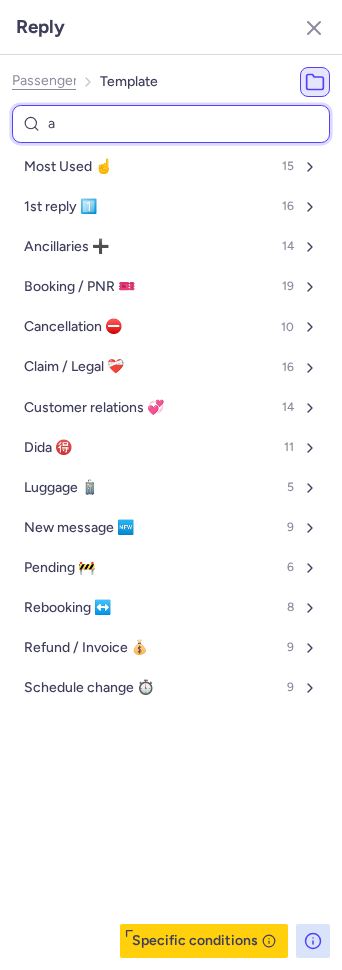 select on "en" 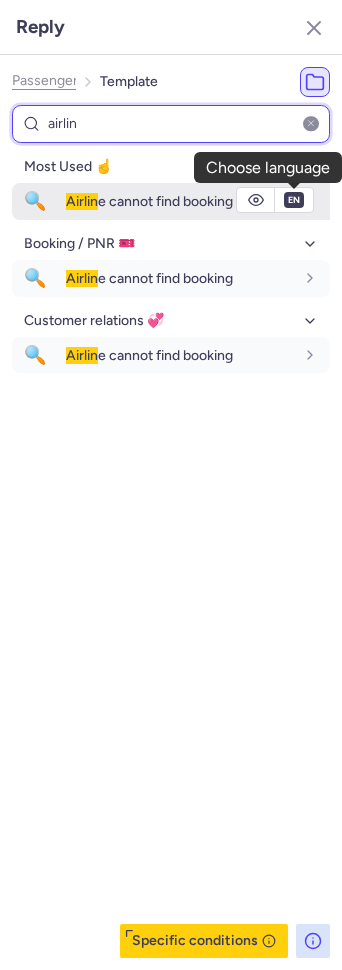 type on "airlin" 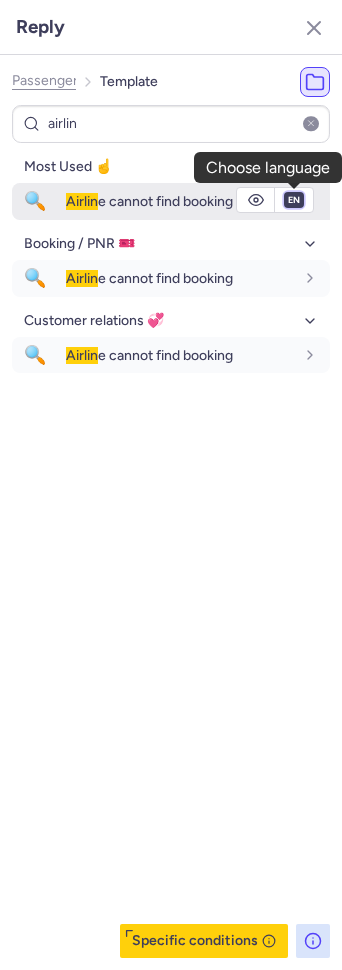 click on "fr en de nl pt es it ru" at bounding box center (294, 200) 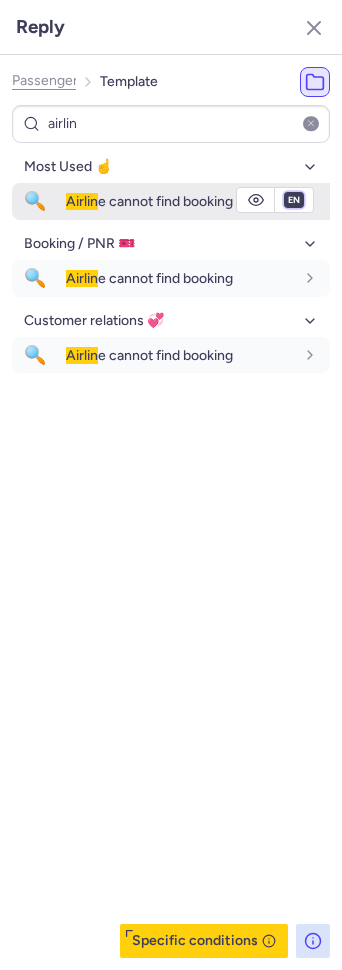 select on "fr" 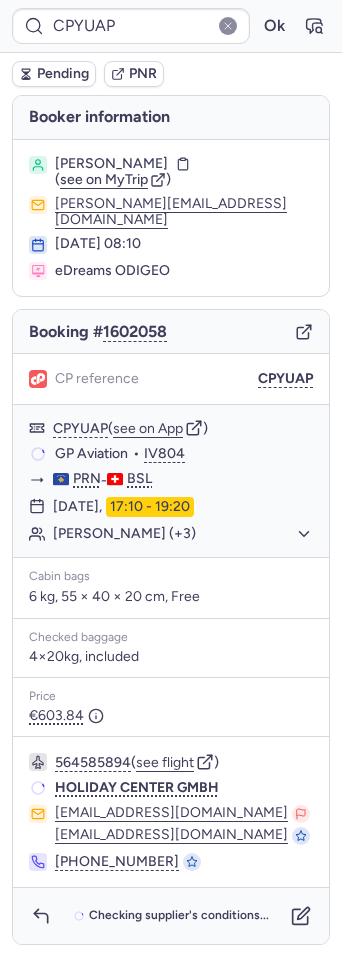 scroll, scrollTop: 0, scrollLeft: 0, axis: both 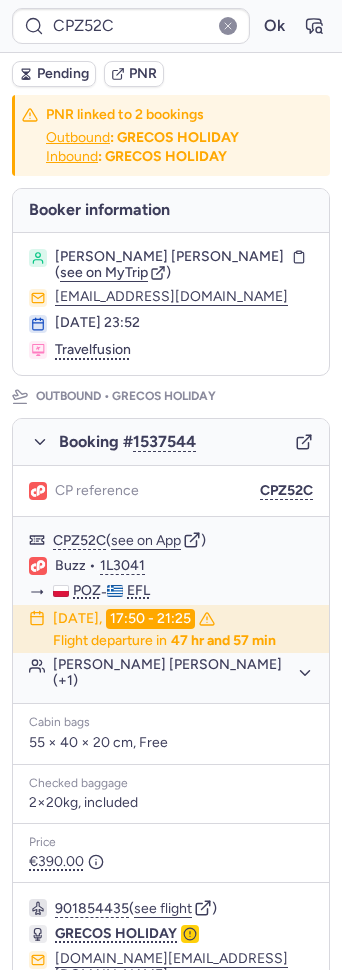 type on "CP6SXD" 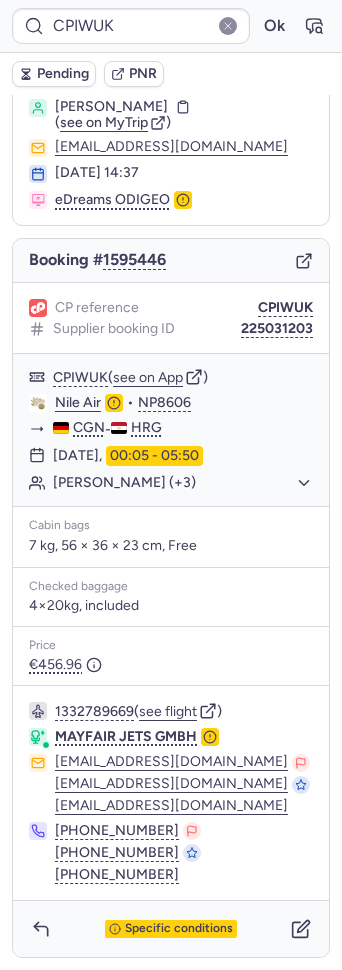 scroll, scrollTop: 0, scrollLeft: 0, axis: both 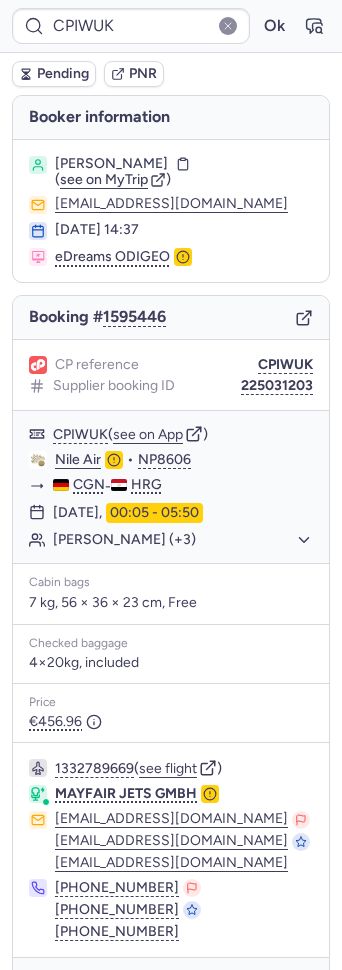 type on "CPGVBO" 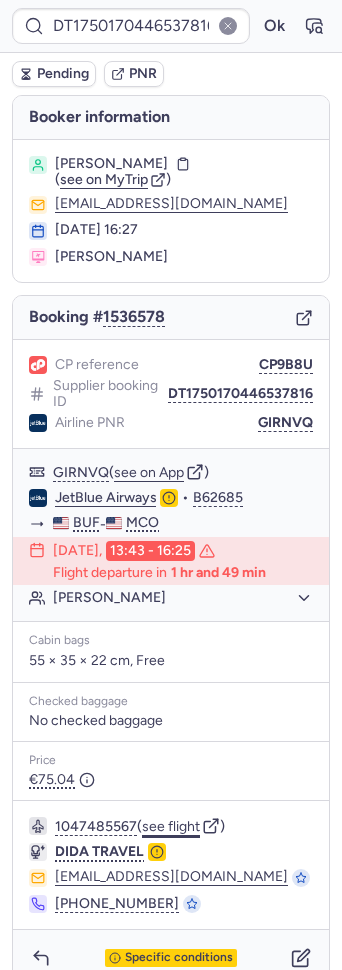 click on "see flight" 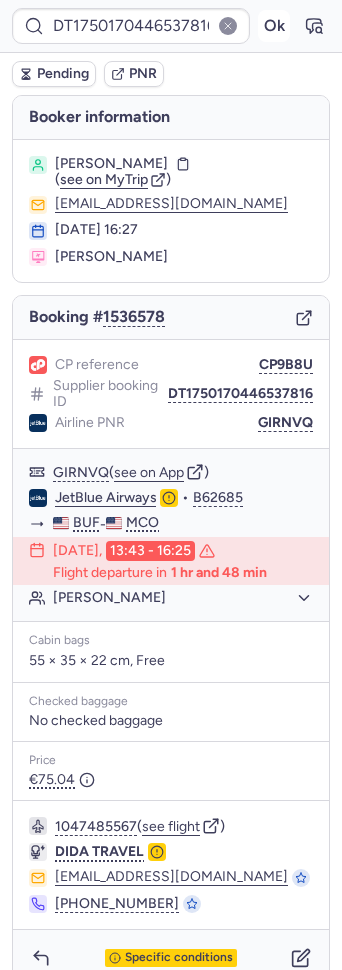 click on "Ok" at bounding box center (274, 26) 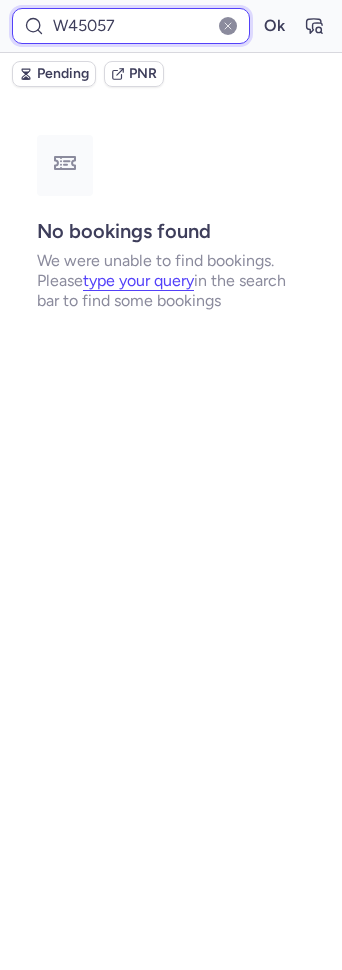 click on "W45057" at bounding box center (131, 26) 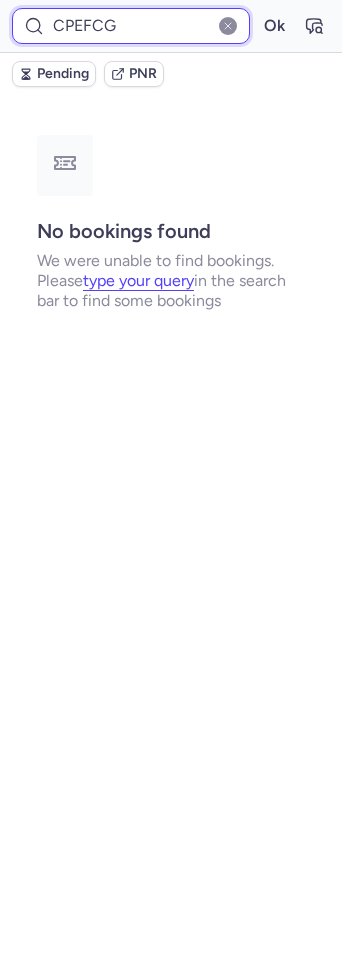 type on "CPEFCG" 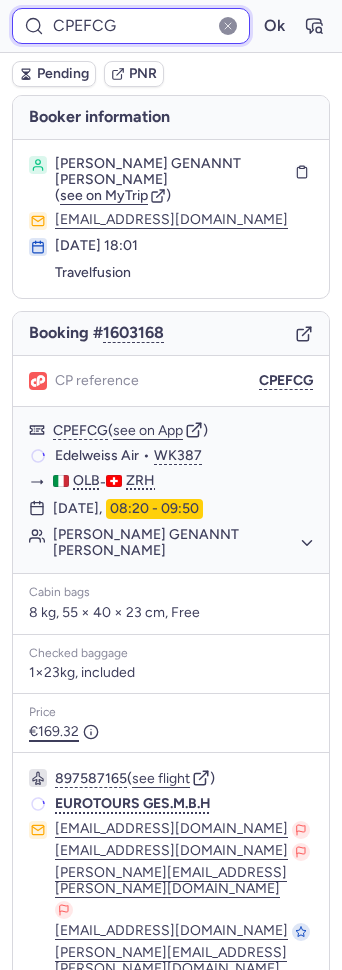 scroll, scrollTop: 89, scrollLeft: 0, axis: vertical 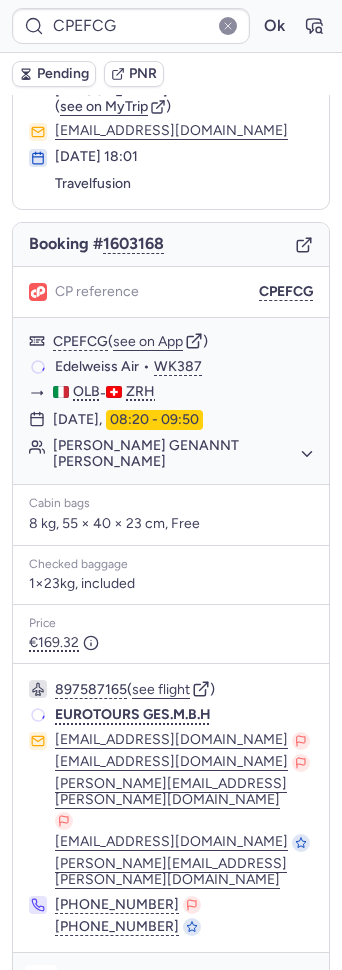 click 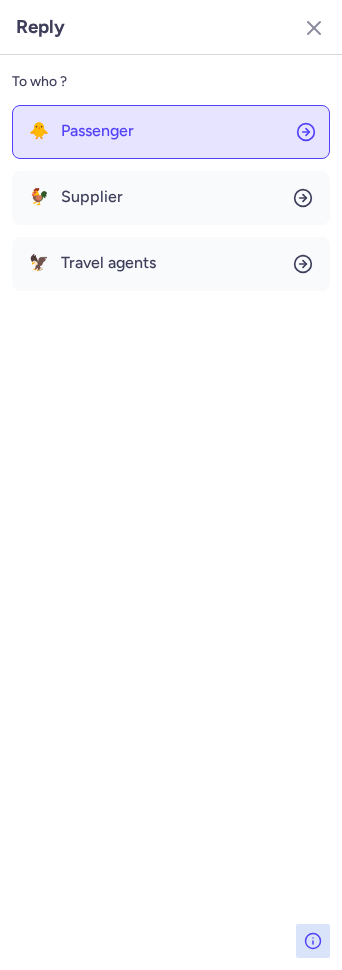 click on "Passenger" at bounding box center [97, 131] 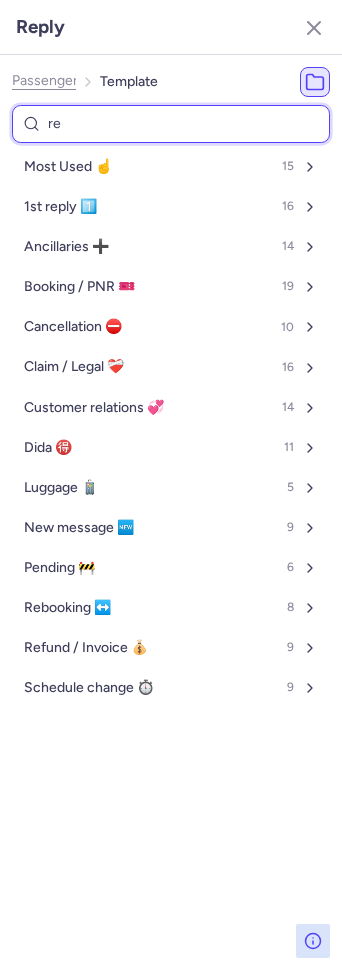 type on "ref" 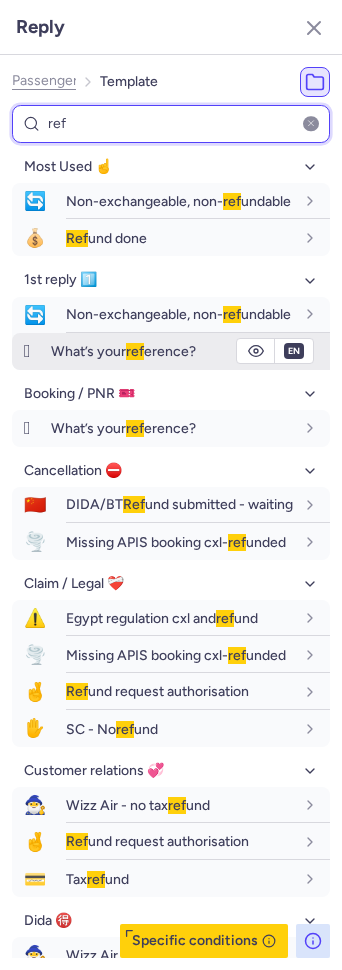 type on "ref" 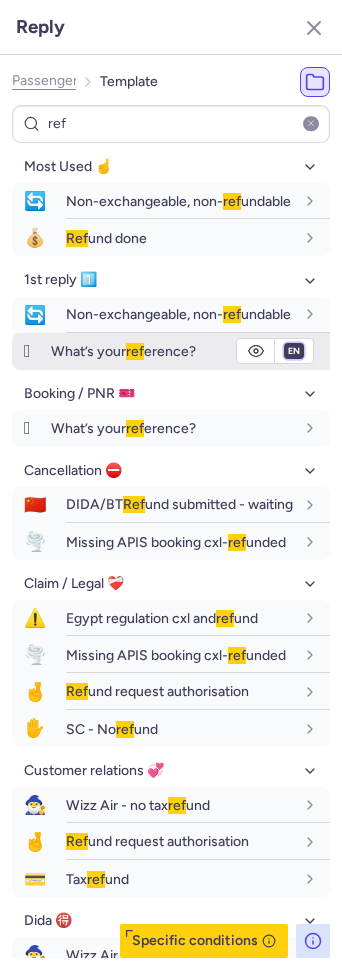 click on "fr en de nl pt es it ru" at bounding box center (294, 351) 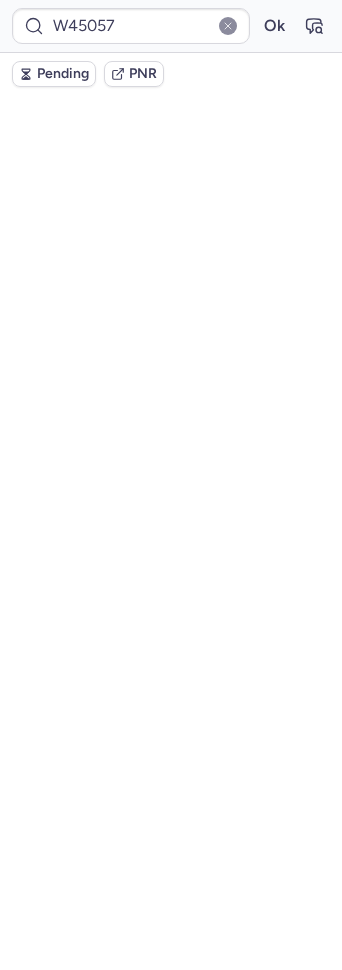 scroll, scrollTop: 0, scrollLeft: 0, axis: both 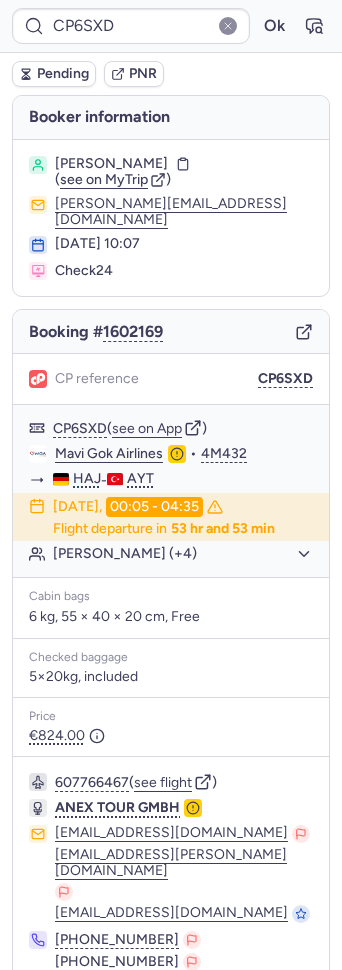 type on "CPPRCU" 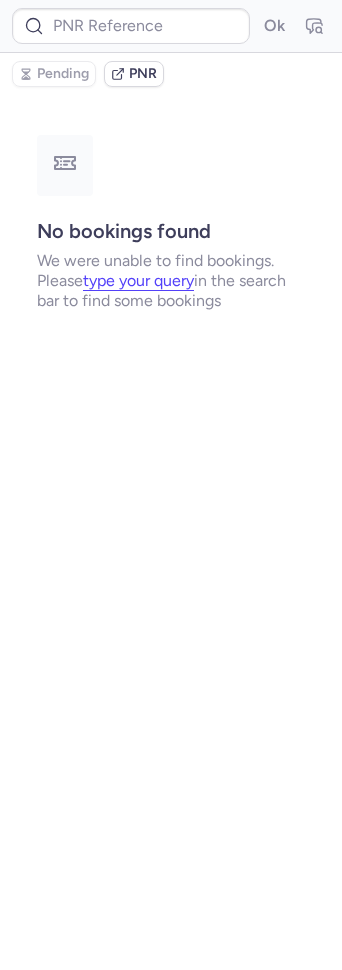 type on "CPXENJ" 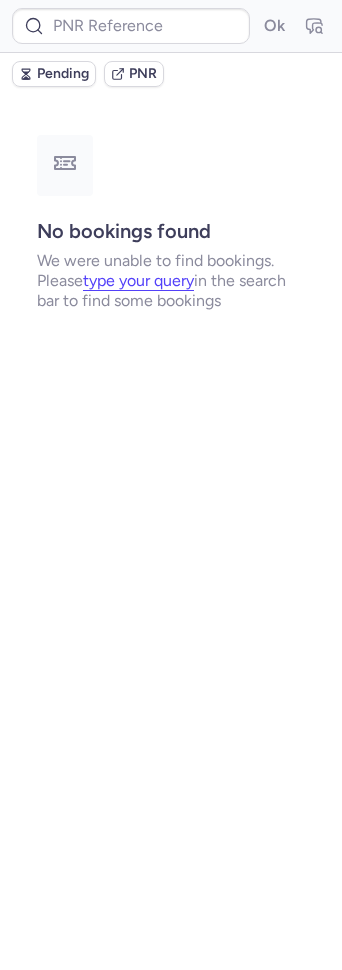 type on "CP6SXD" 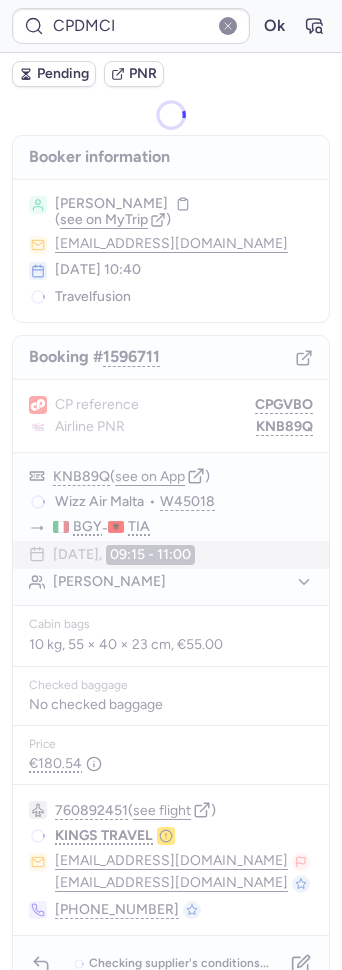 type on "CPPPHE" 